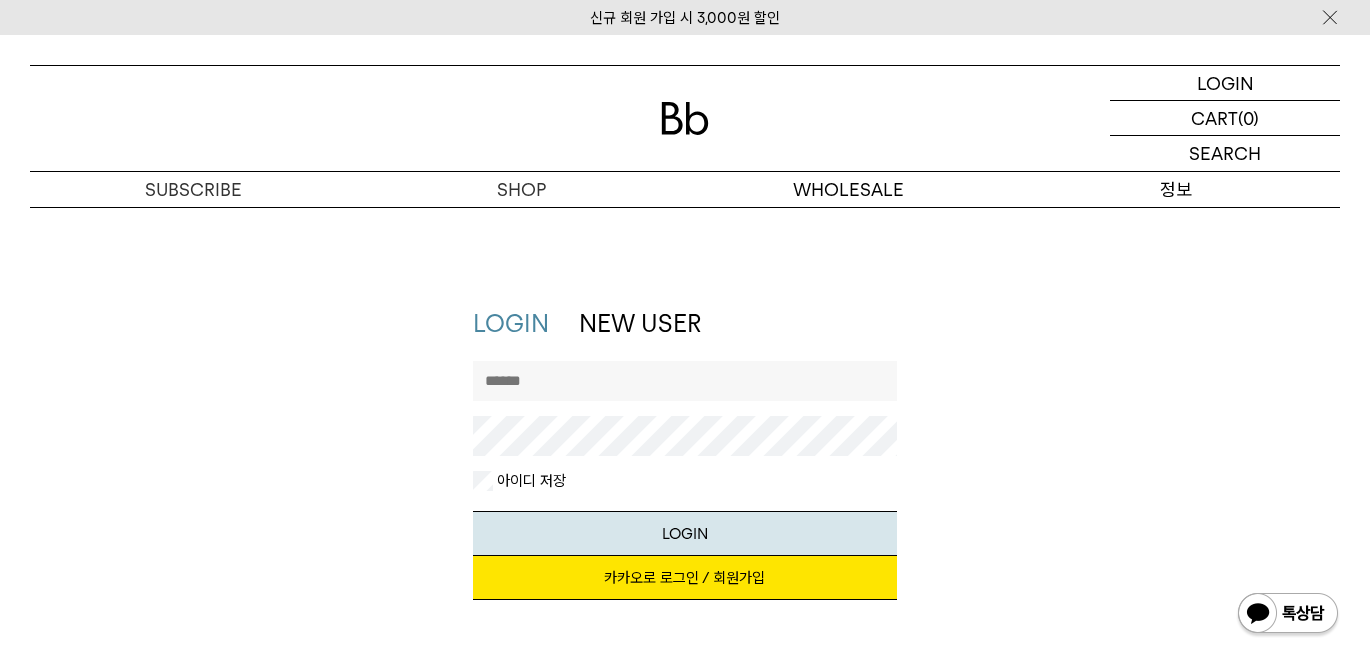 scroll, scrollTop: 0, scrollLeft: 0, axis: both 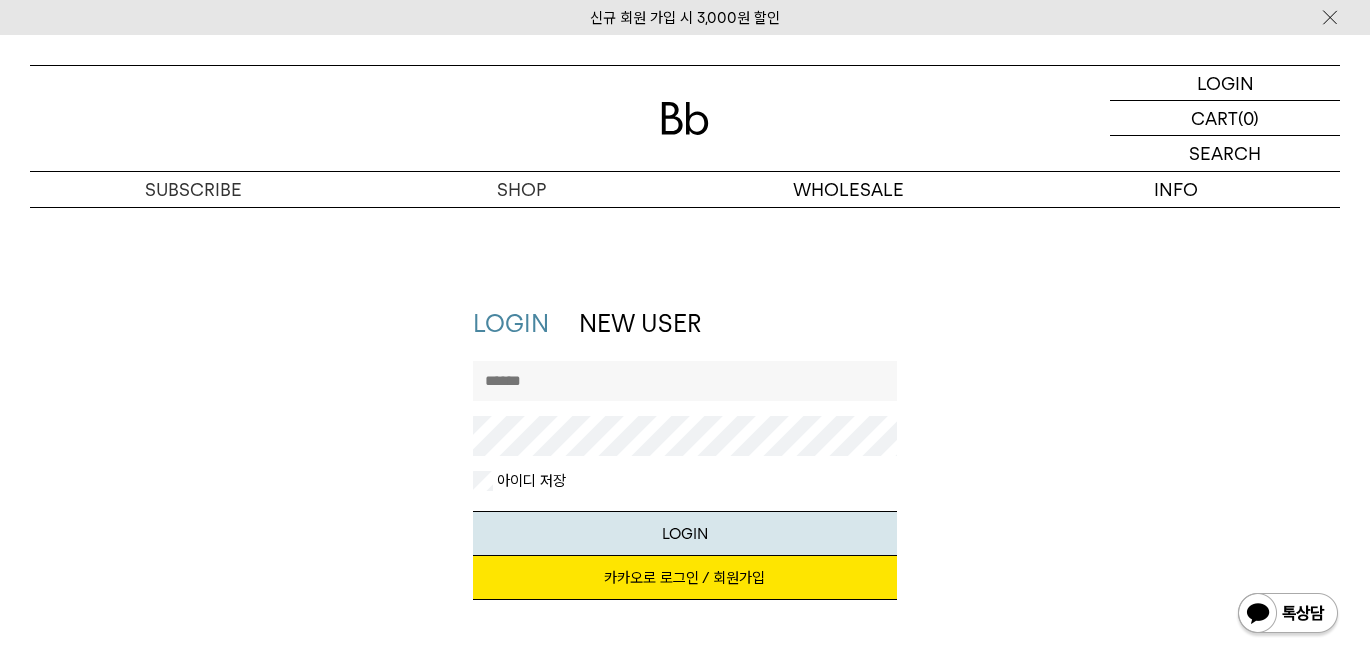 click at bounding box center (684, 381) 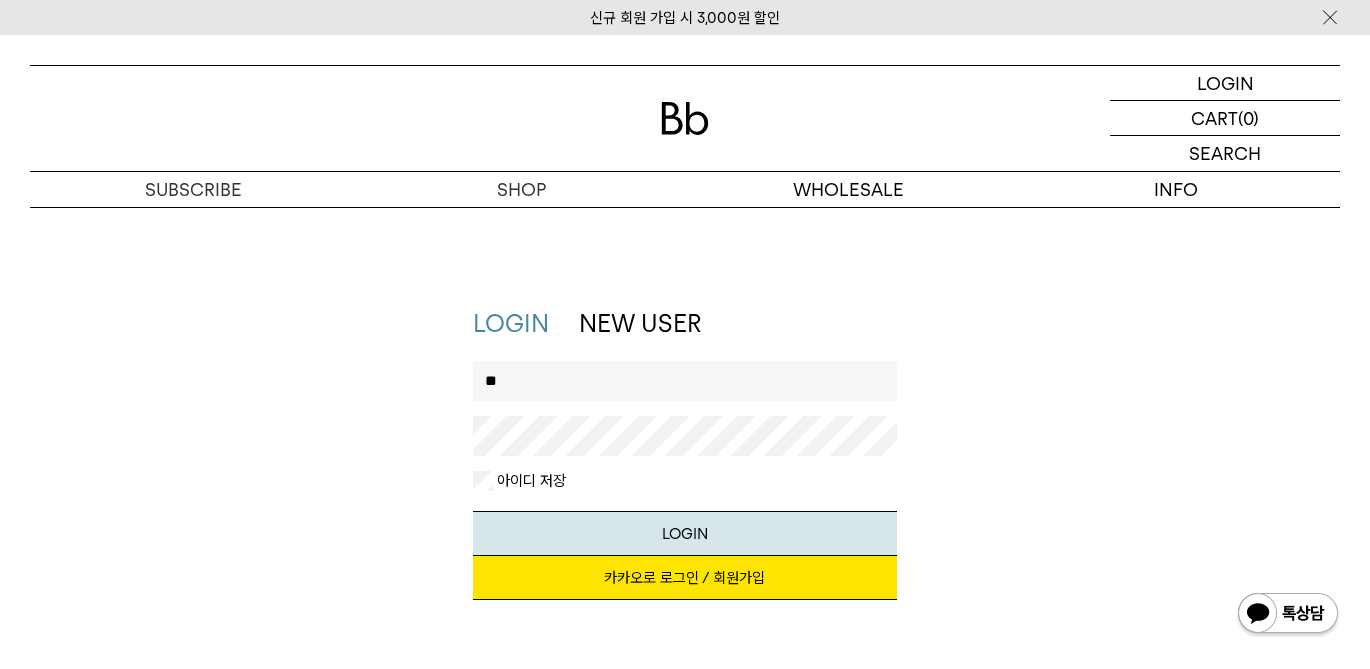 type on "*" 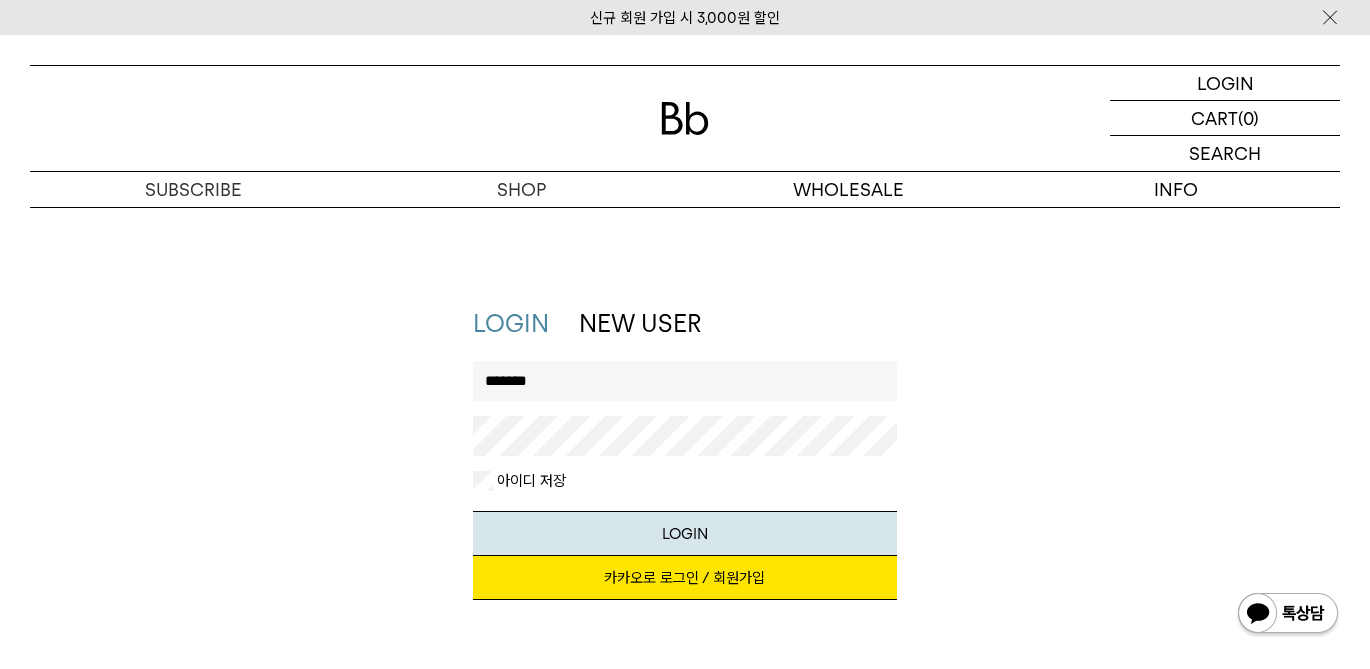 type on "*******" 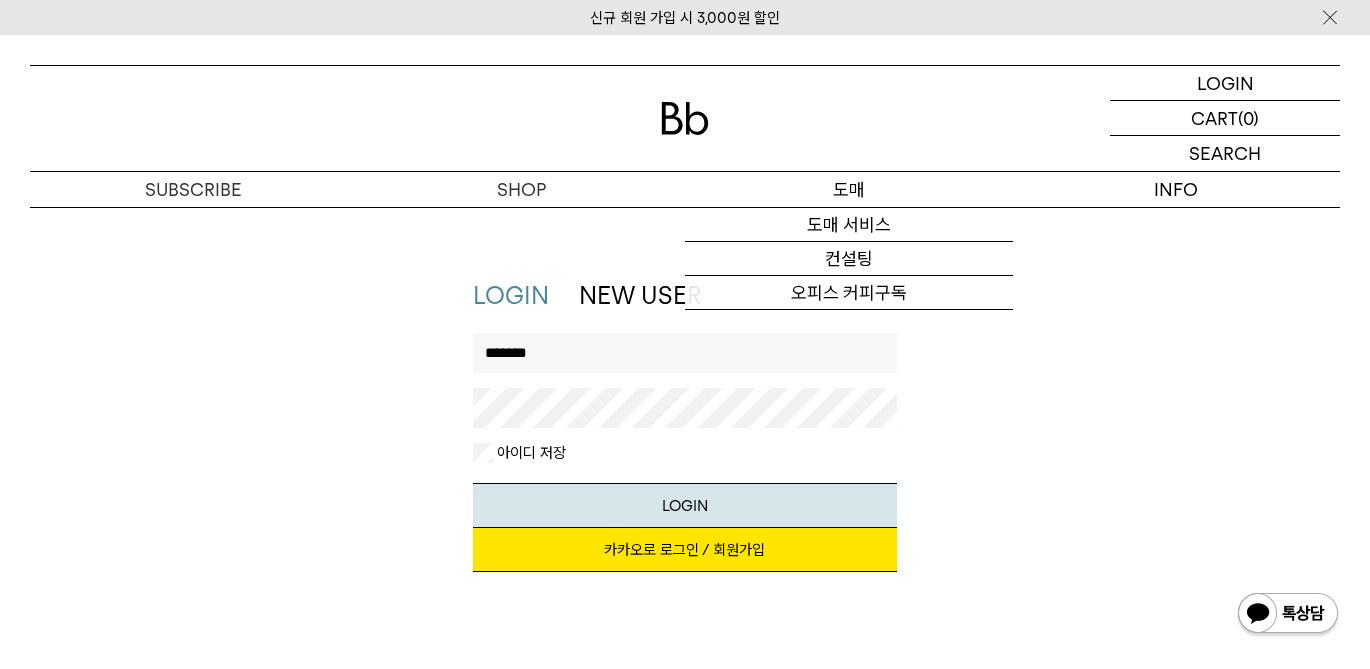 click on "도매" at bounding box center (849, 189) 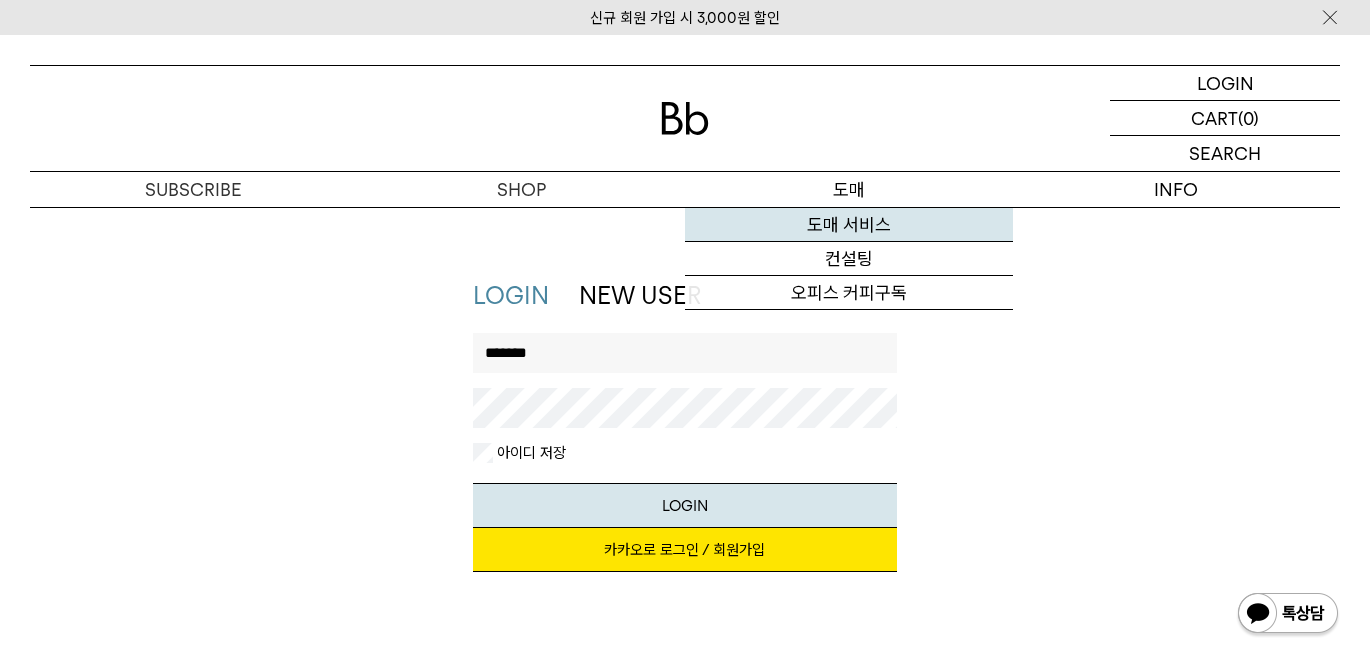click on "도매 서비스" at bounding box center (849, 225) 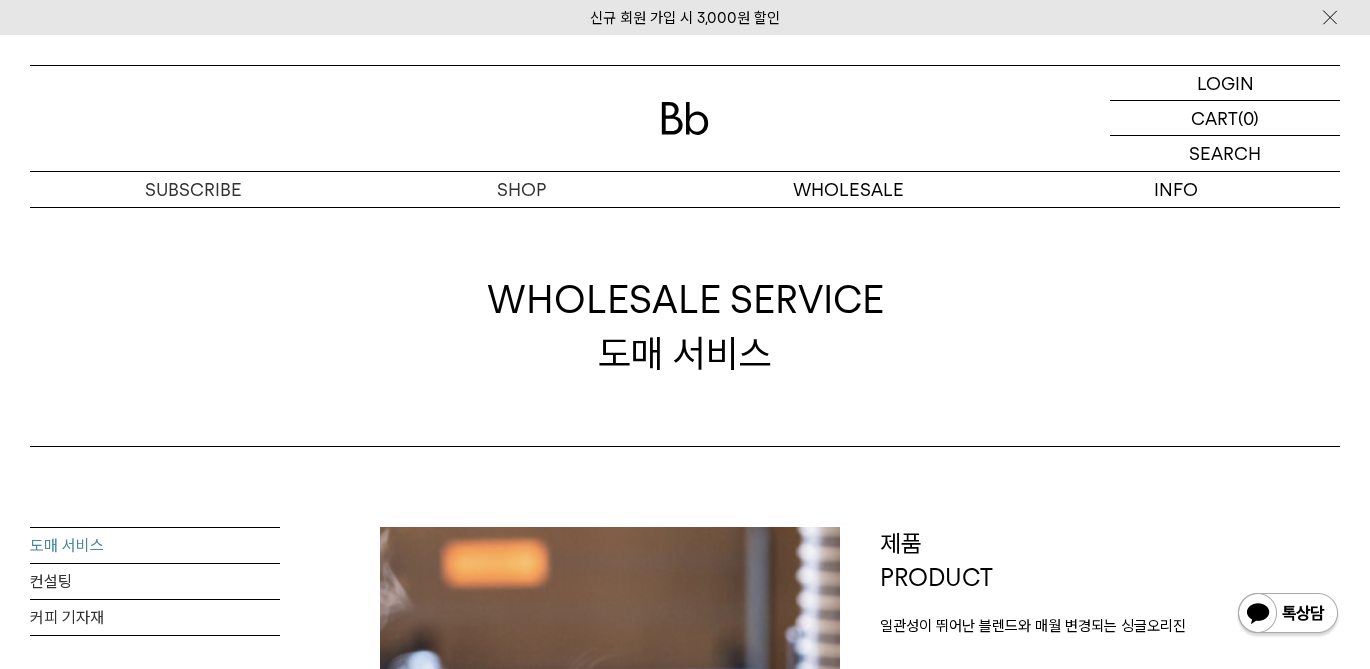 scroll, scrollTop: 0, scrollLeft: 0, axis: both 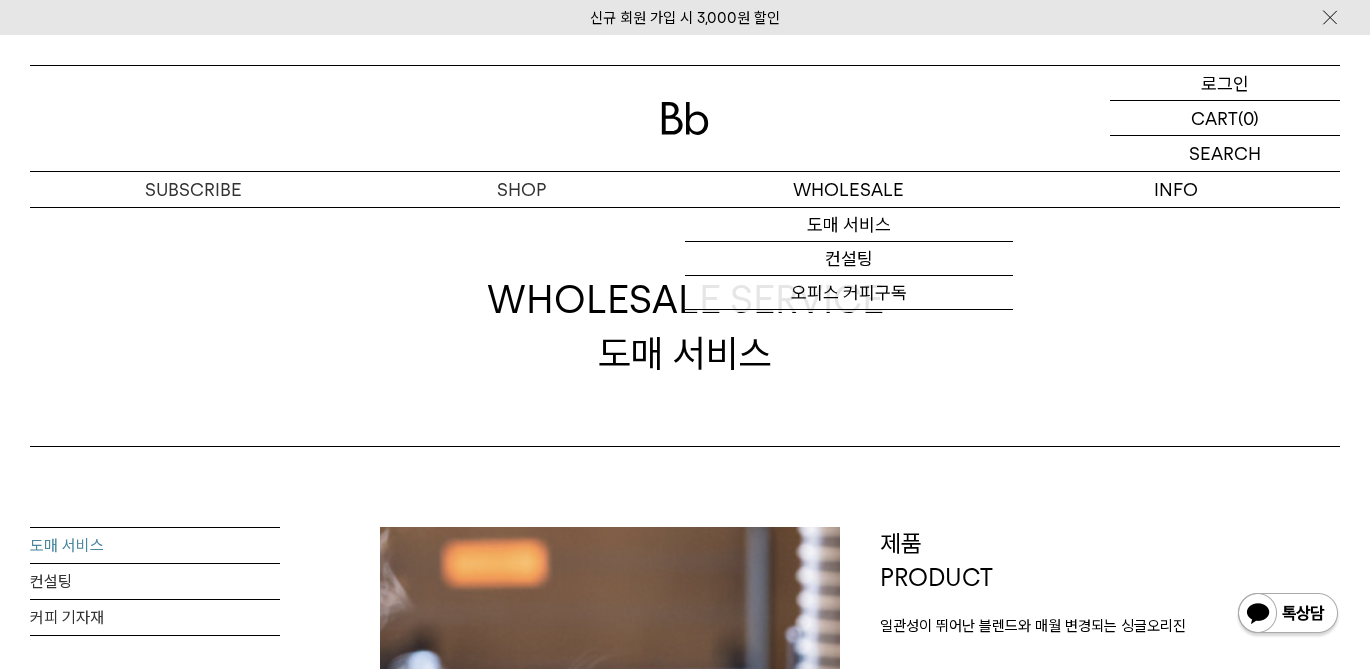 click on "로그인" at bounding box center [1225, 83] 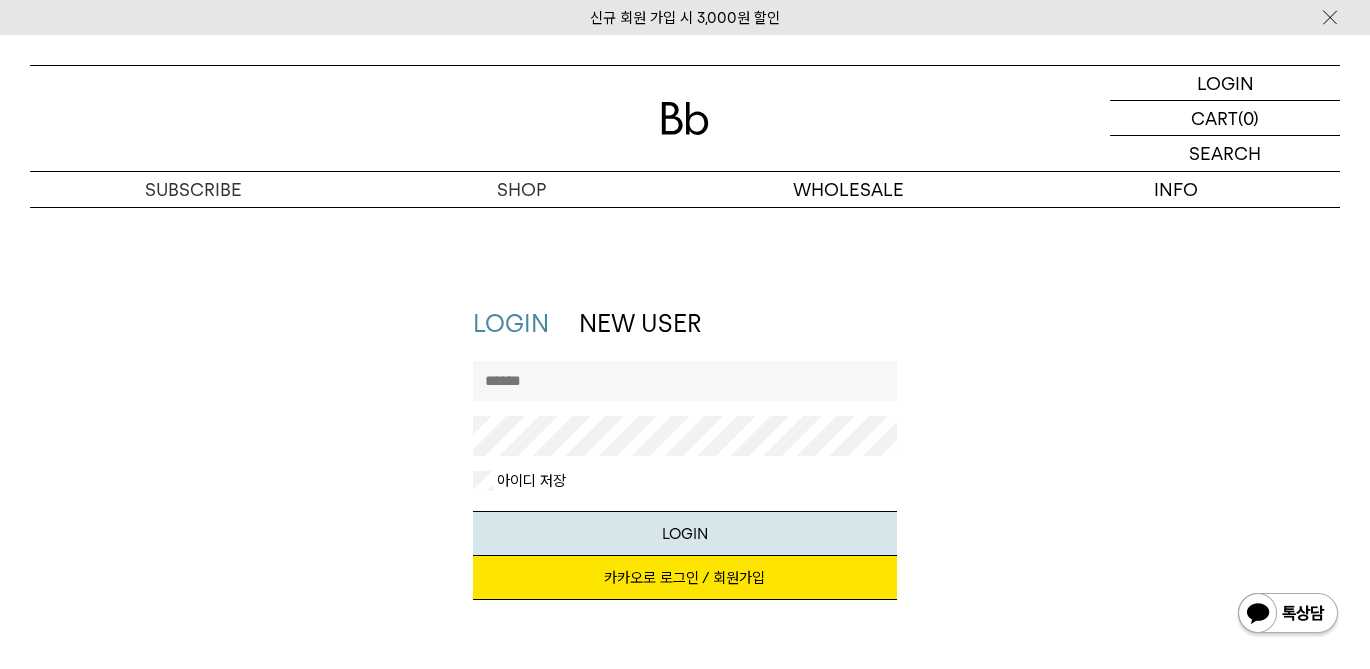 scroll, scrollTop: 0, scrollLeft: 0, axis: both 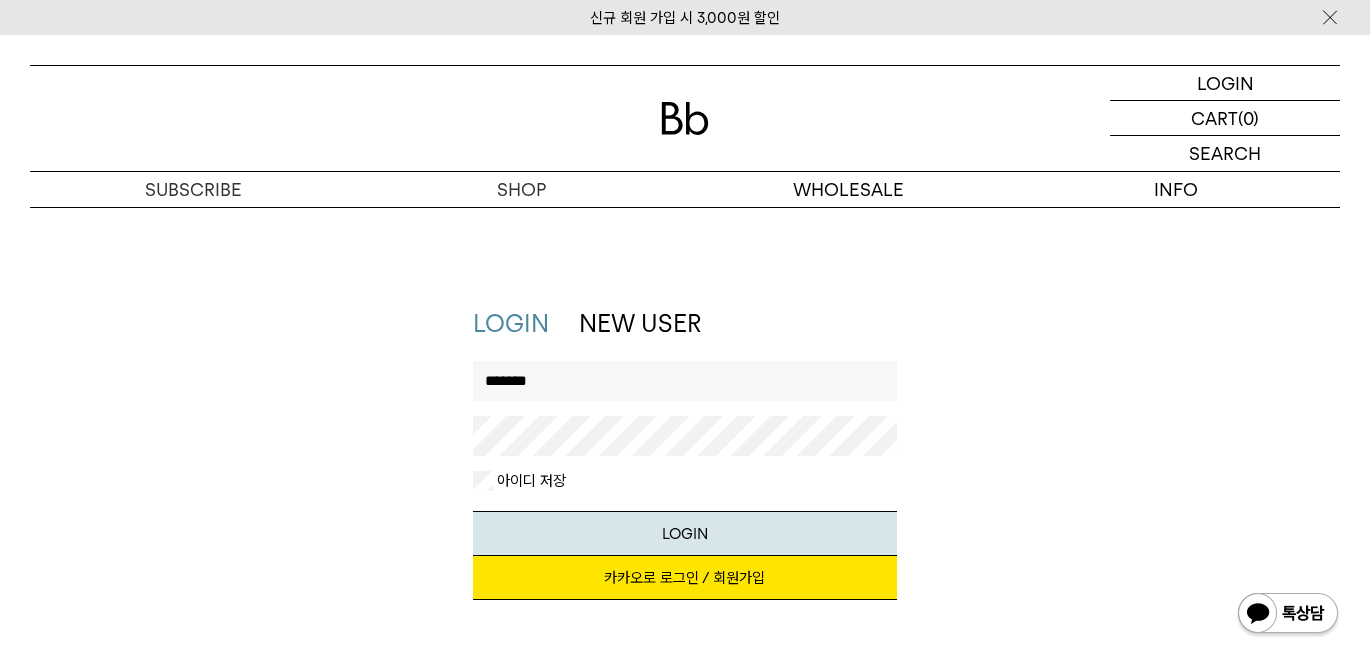 click on "LOGIN" at bounding box center (684, 533) 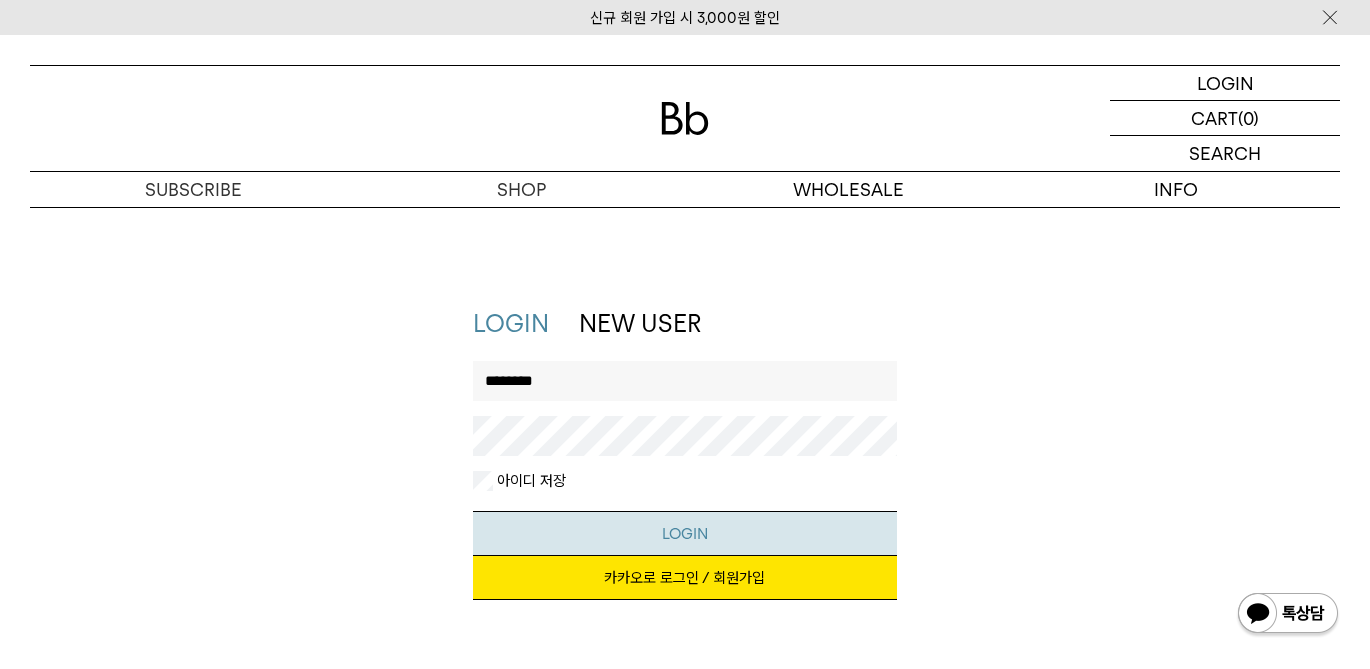 type on "********" 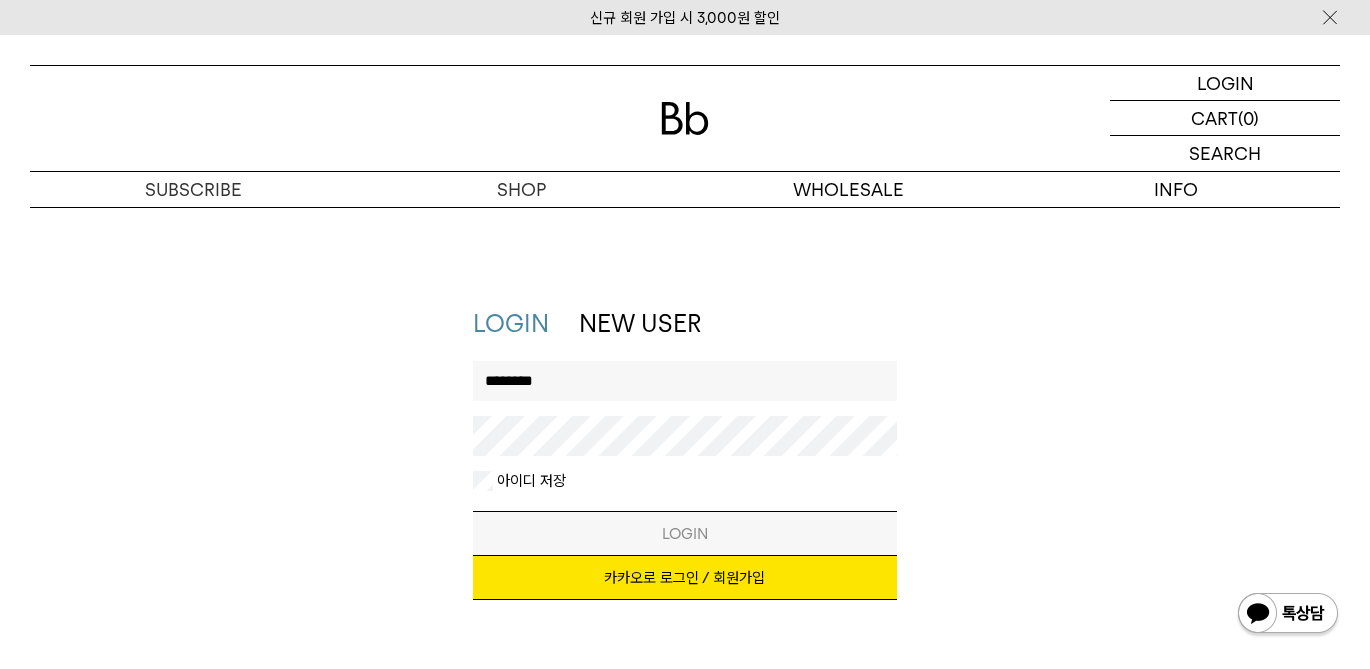scroll, scrollTop: 1, scrollLeft: 0, axis: vertical 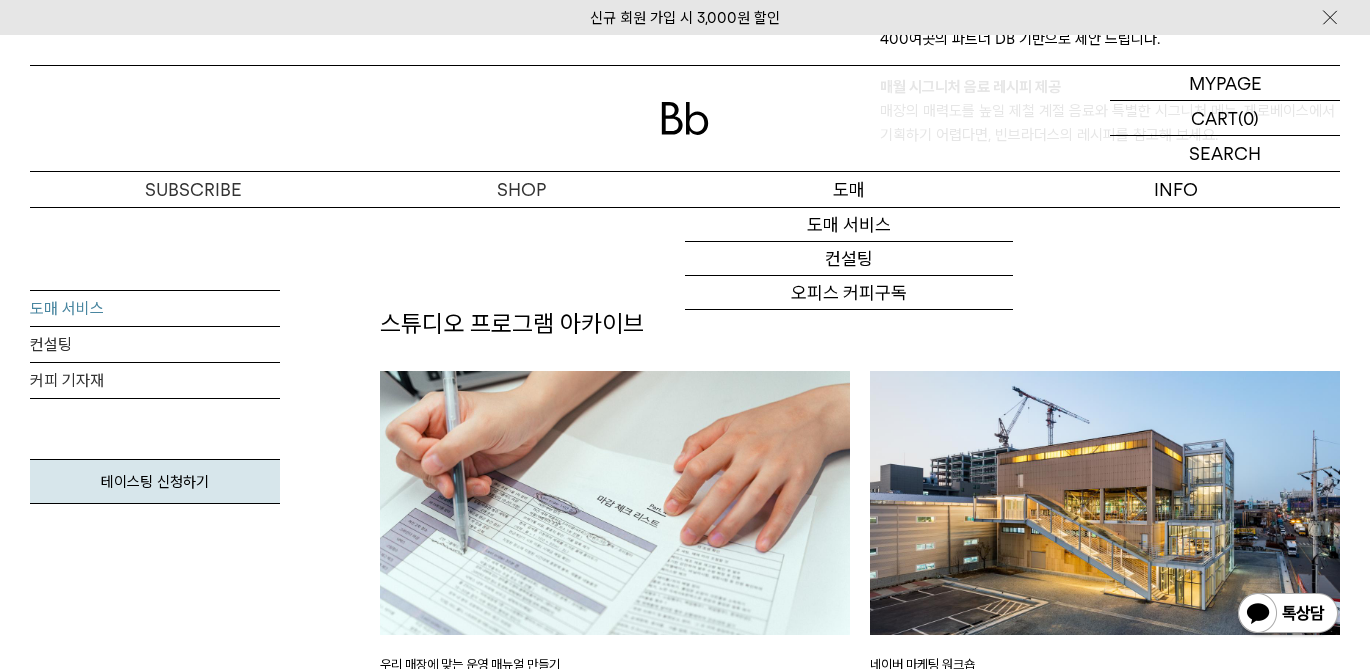click on "도매" at bounding box center [849, 189] 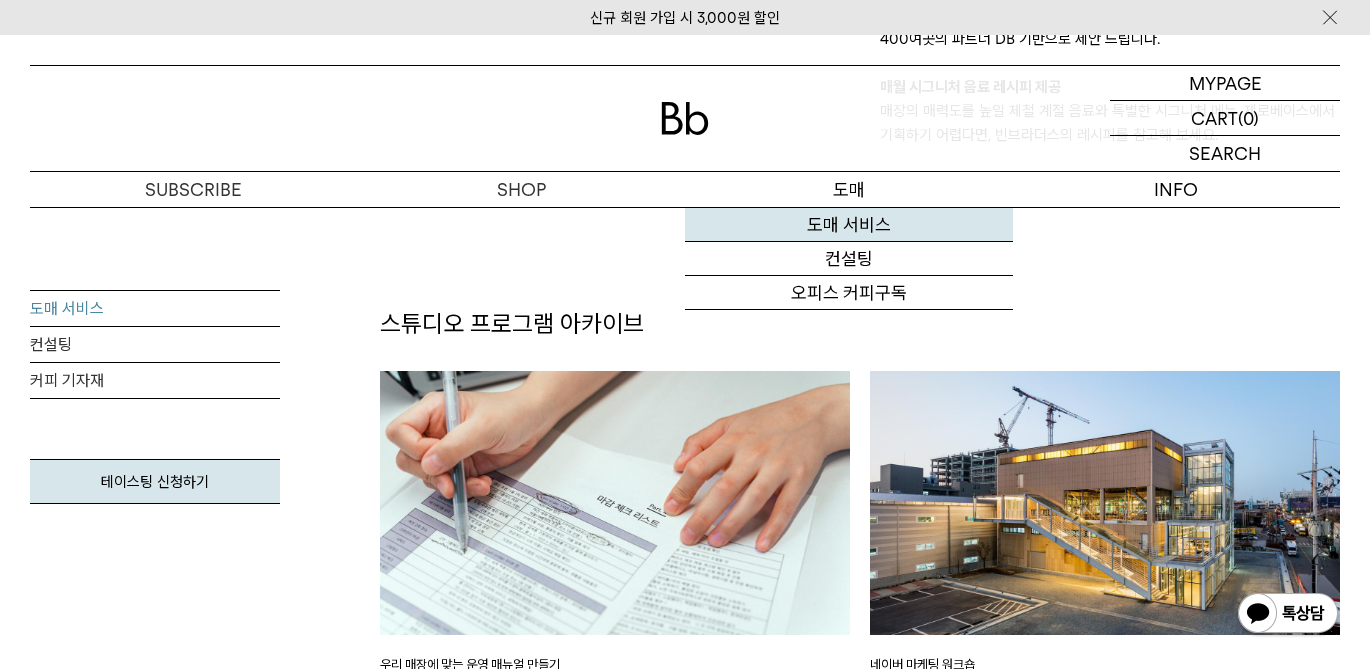 scroll, scrollTop: 2339, scrollLeft: 0, axis: vertical 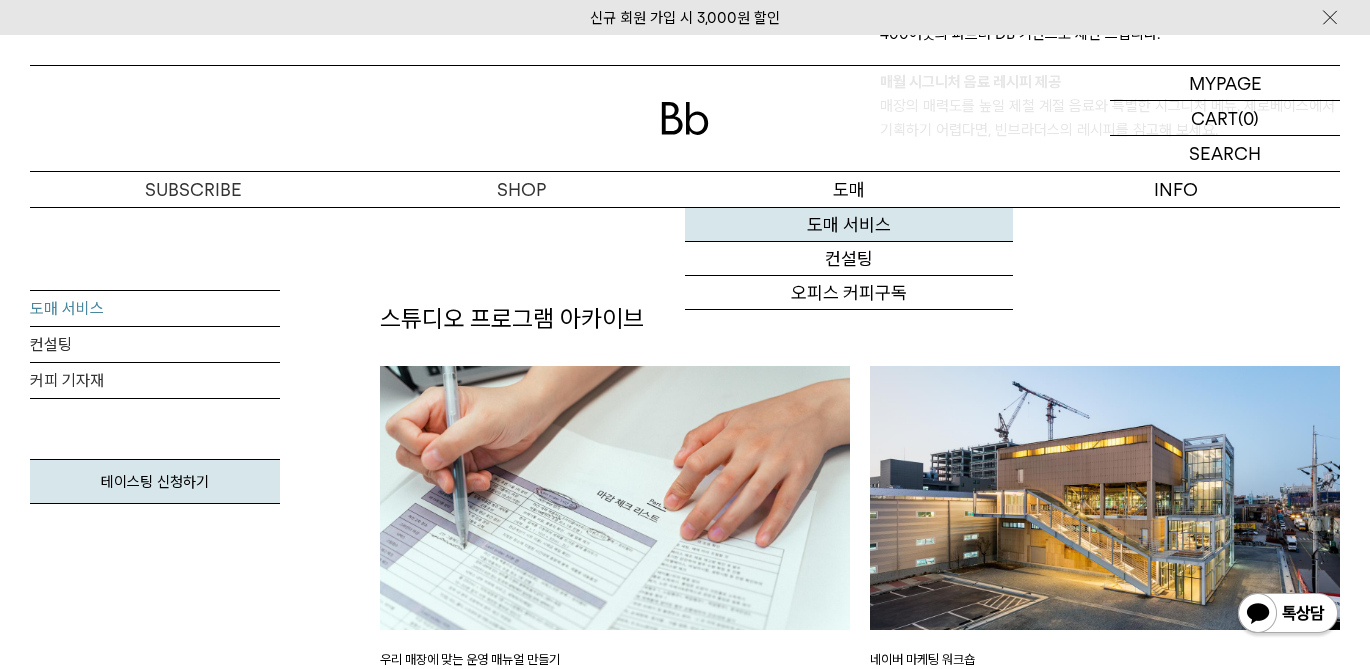 click on "도매 서비스" at bounding box center (849, 225) 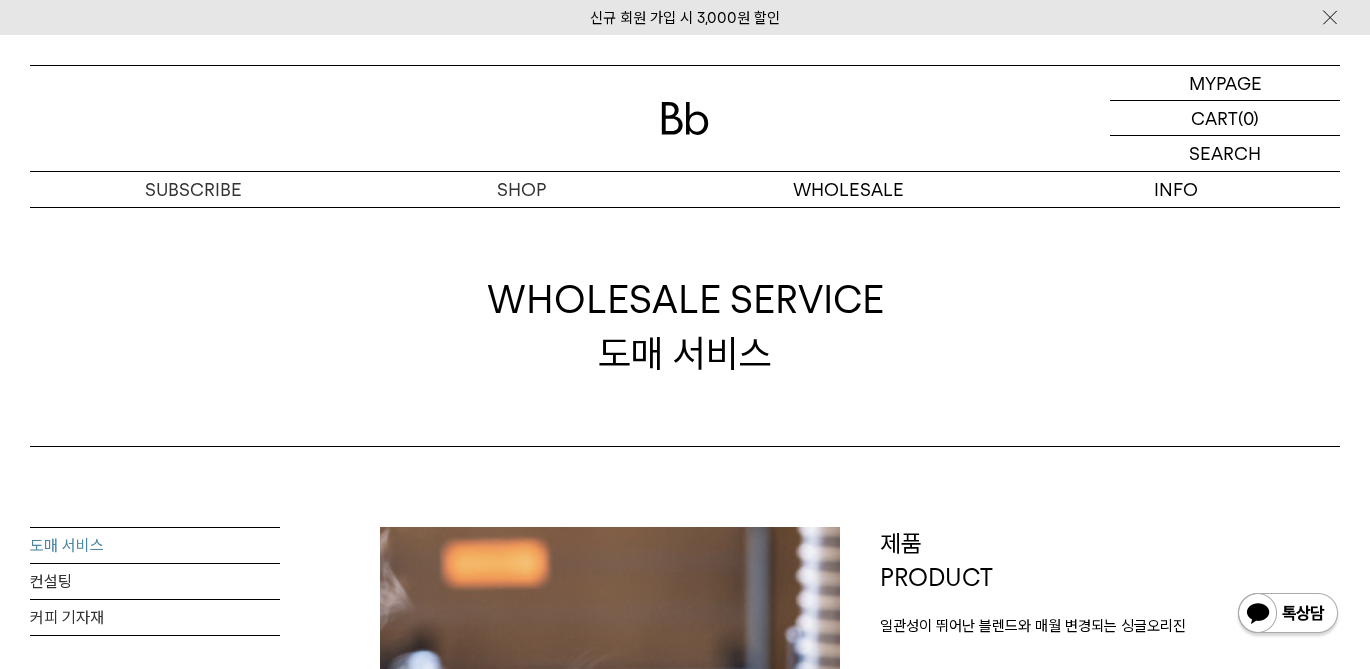 scroll, scrollTop: 0, scrollLeft: 0, axis: both 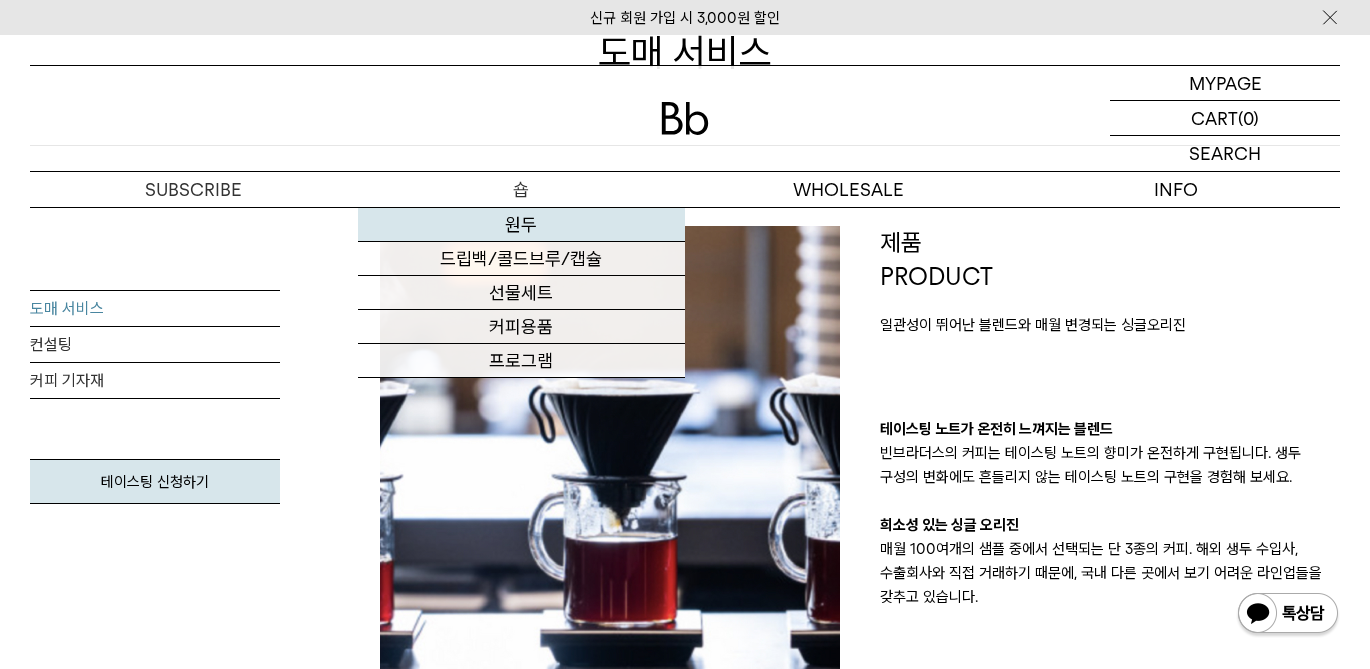click on "원두" at bounding box center [522, 225] 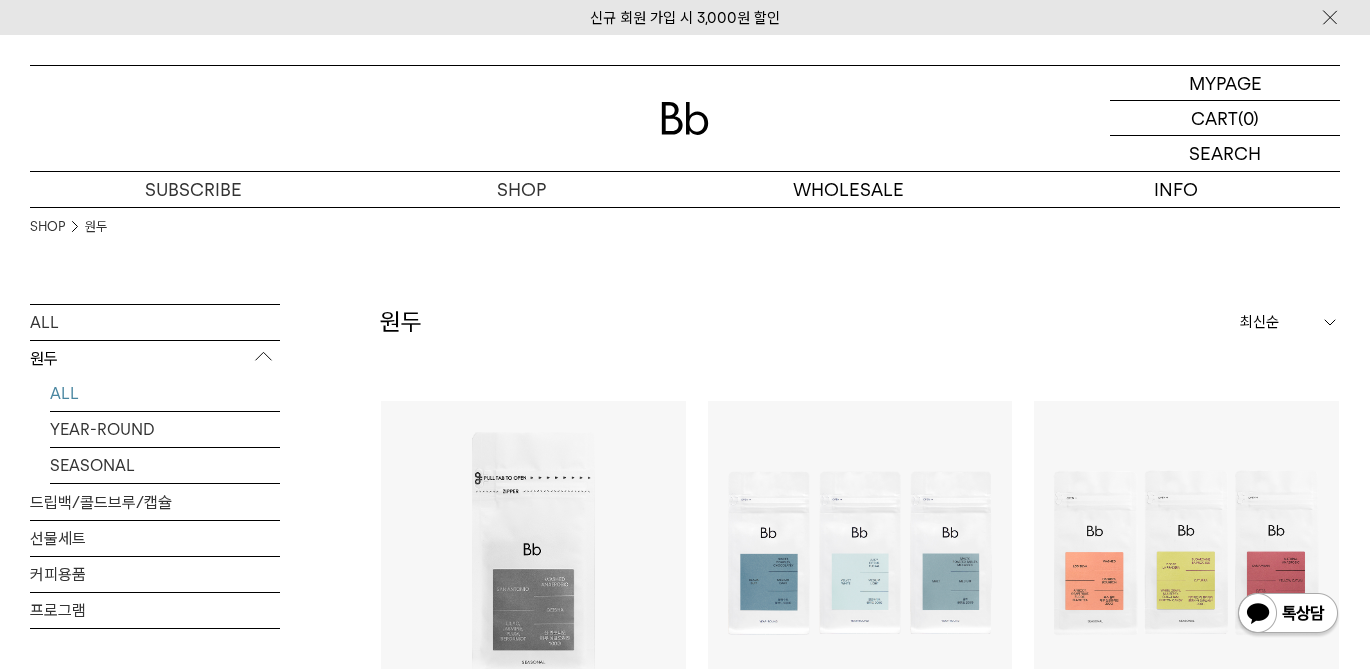 scroll, scrollTop: 0, scrollLeft: 0, axis: both 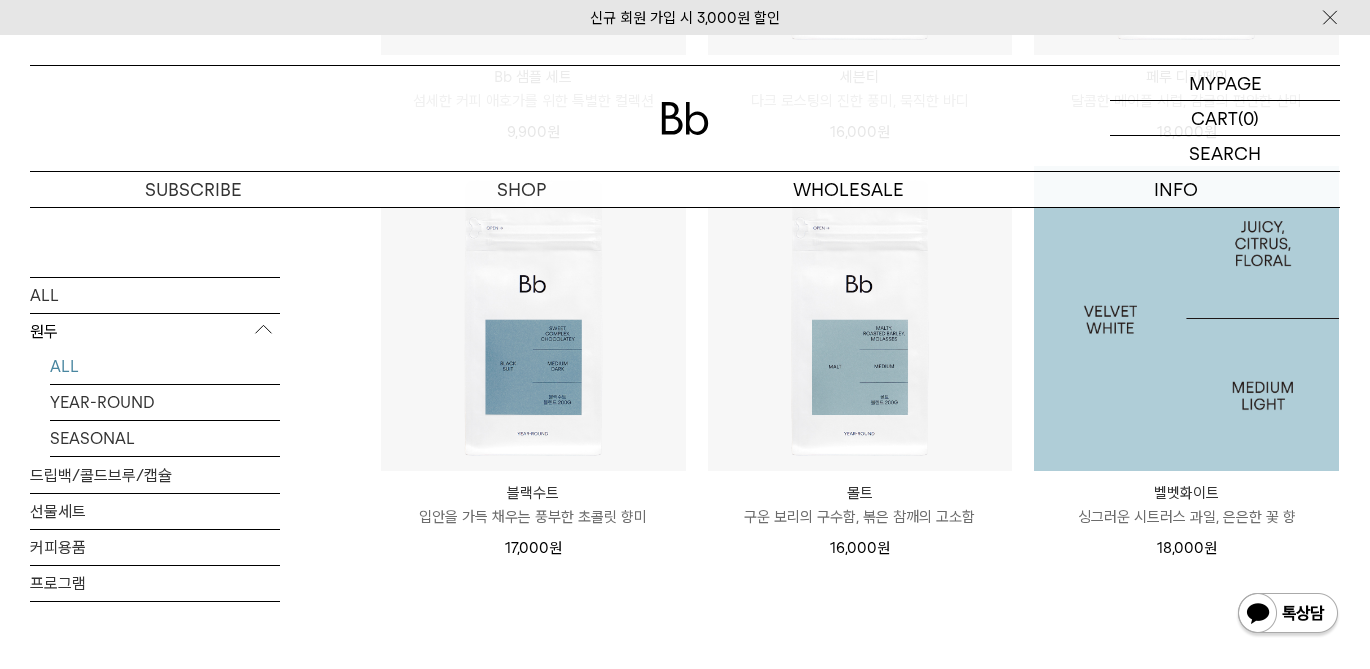 click at bounding box center (1186, 318) 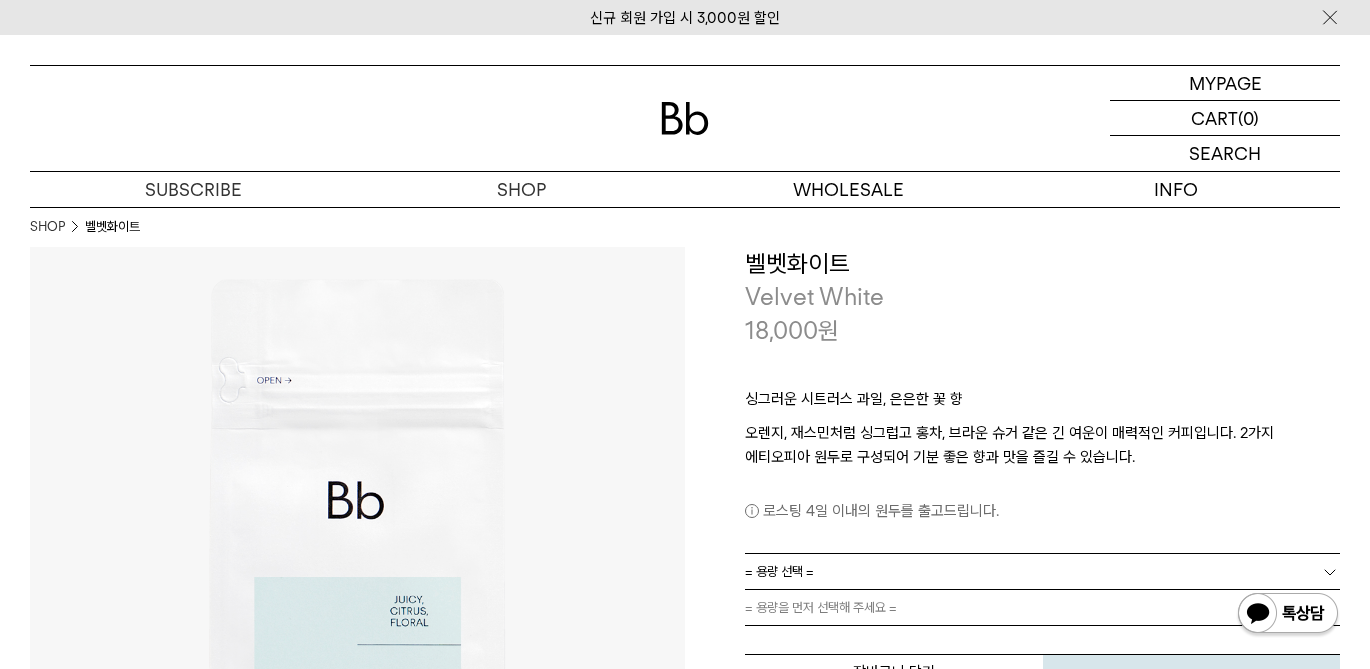 scroll, scrollTop: 0, scrollLeft: 0, axis: both 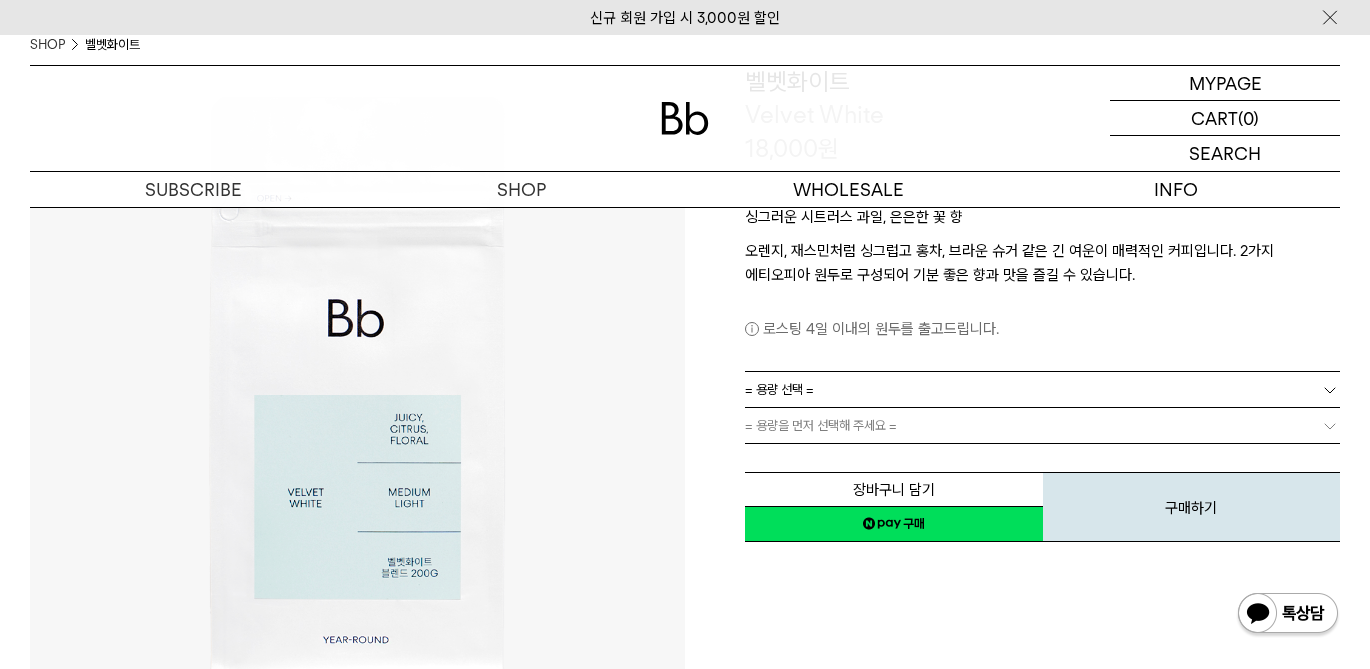 click on "=
용량 선택
=" at bounding box center (1042, 389) 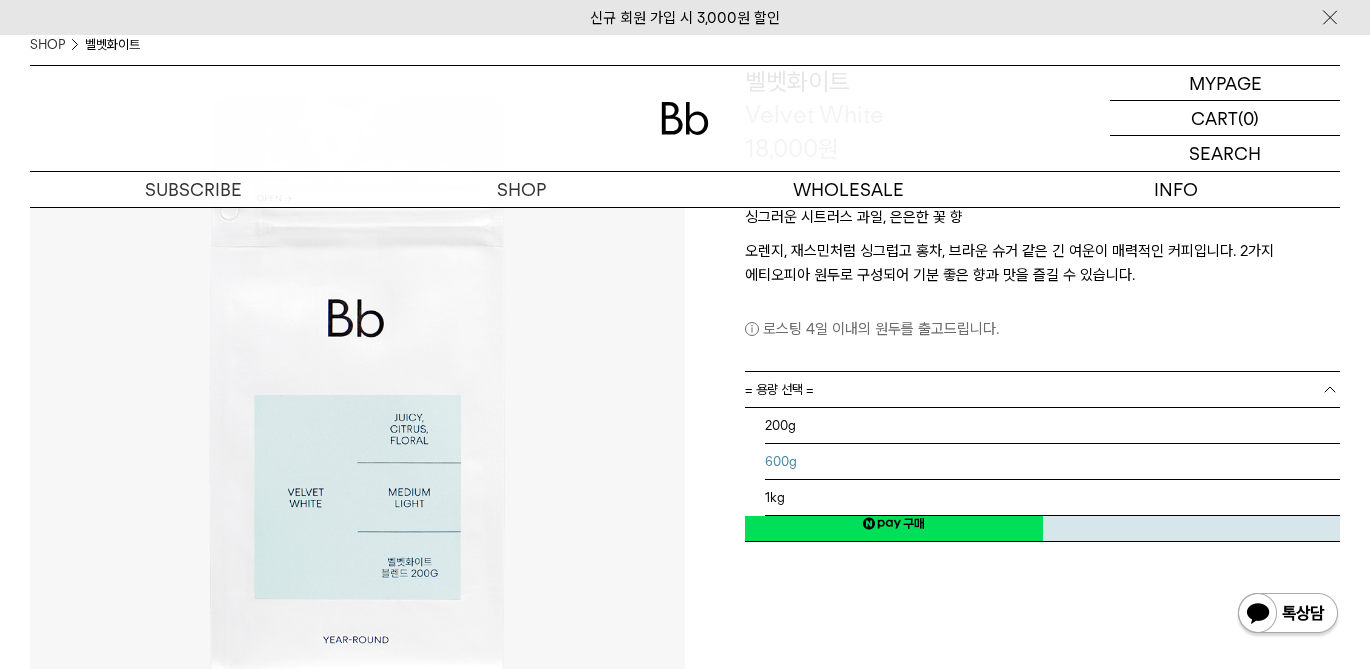 click on "600g" at bounding box center [1052, 462] 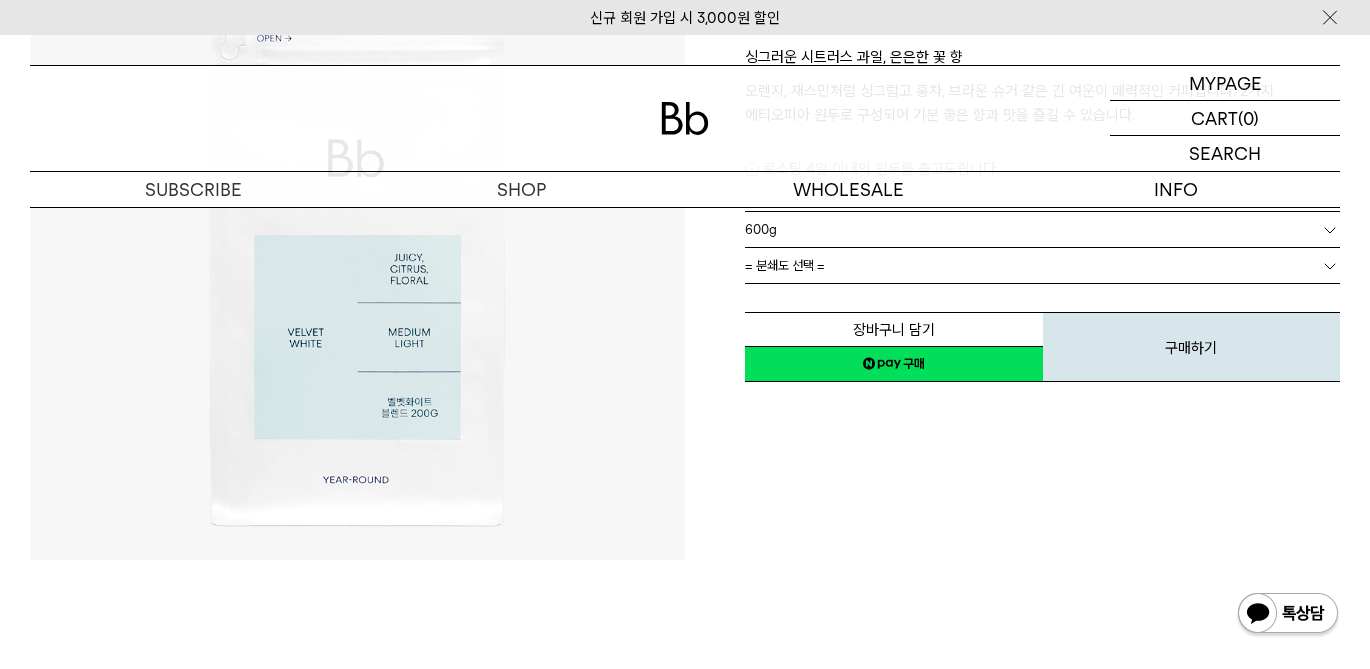 scroll, scrollTop: 304, scrollLeft: 0, axis: vertical 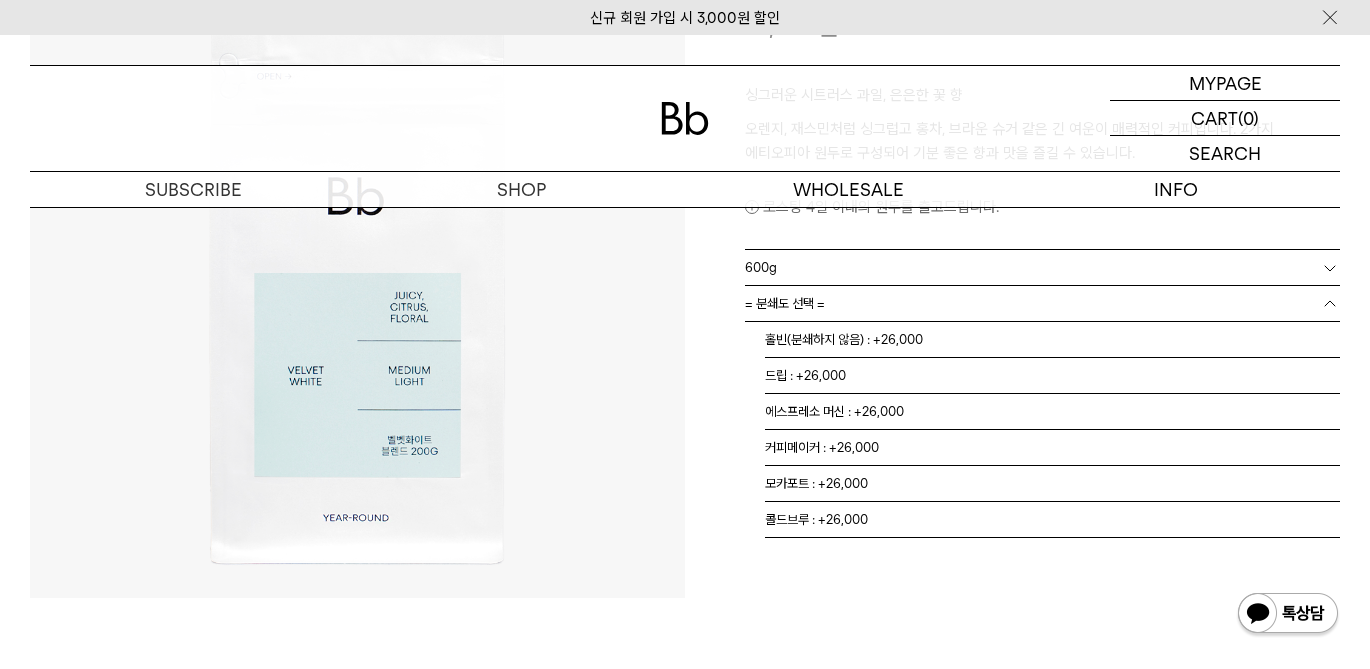 click on "= 분쇄도 선택 =" at bounding box center [1042, 303] 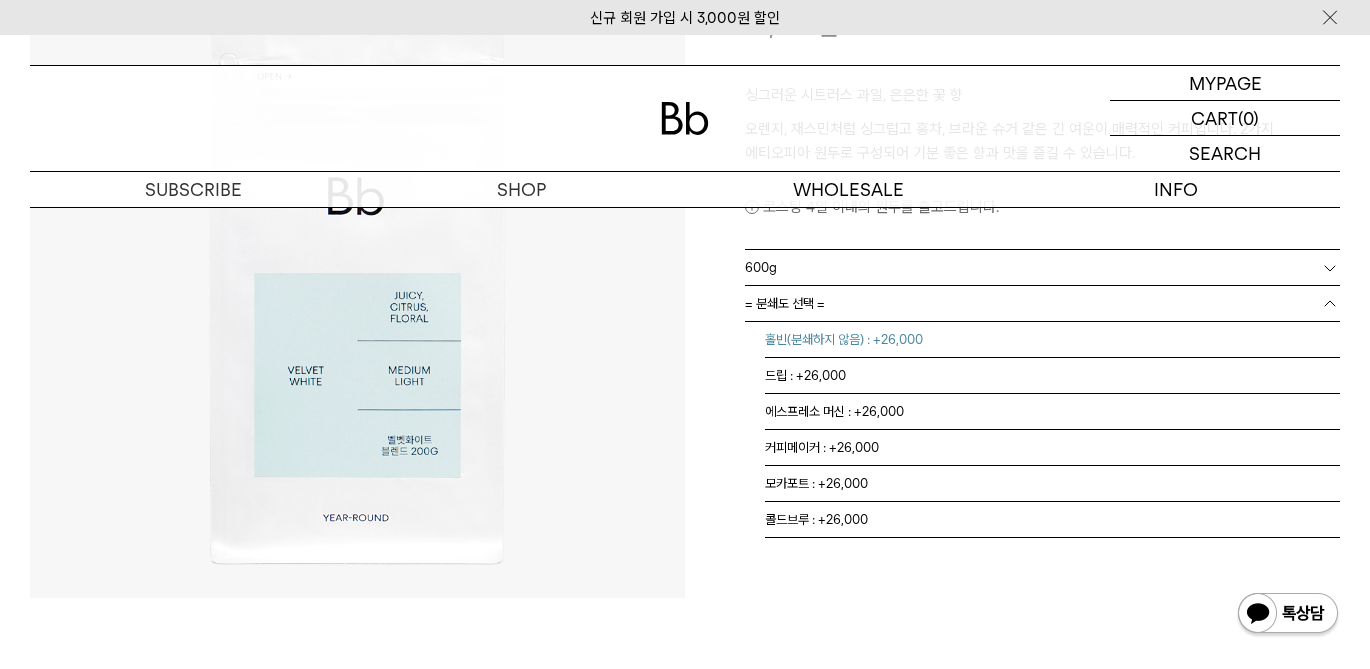 click on "홀빈(분쇄하지 않음) : +26,000" at bounding box center [1052, 340] 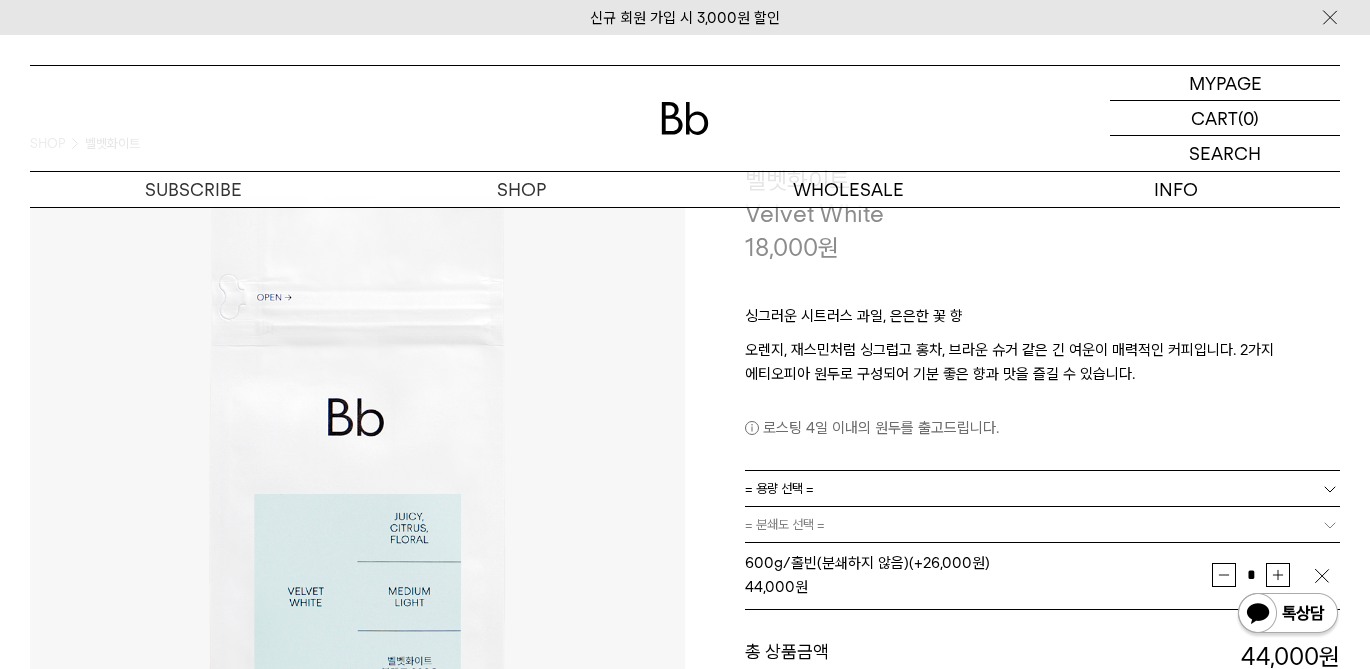 scroll, scrollTop: 0, scrollLeft: 0, axis: both 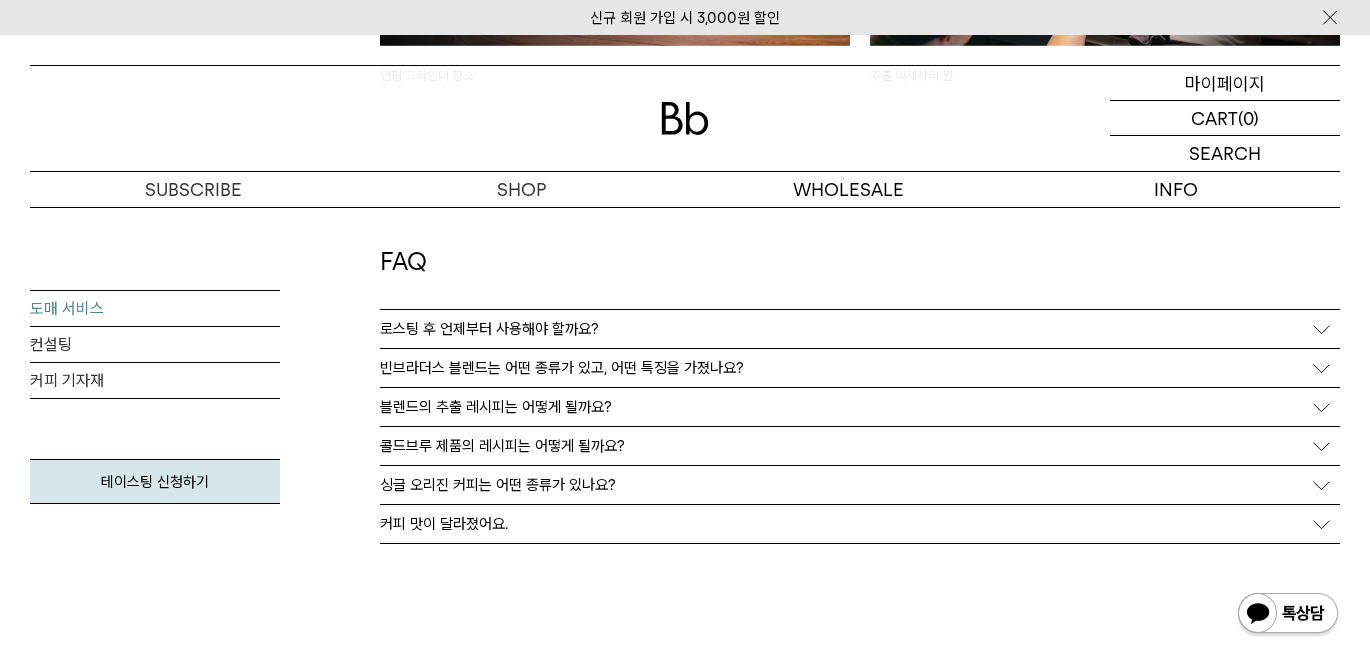 click on "마이페이지" at bounding box center (1225, 83) 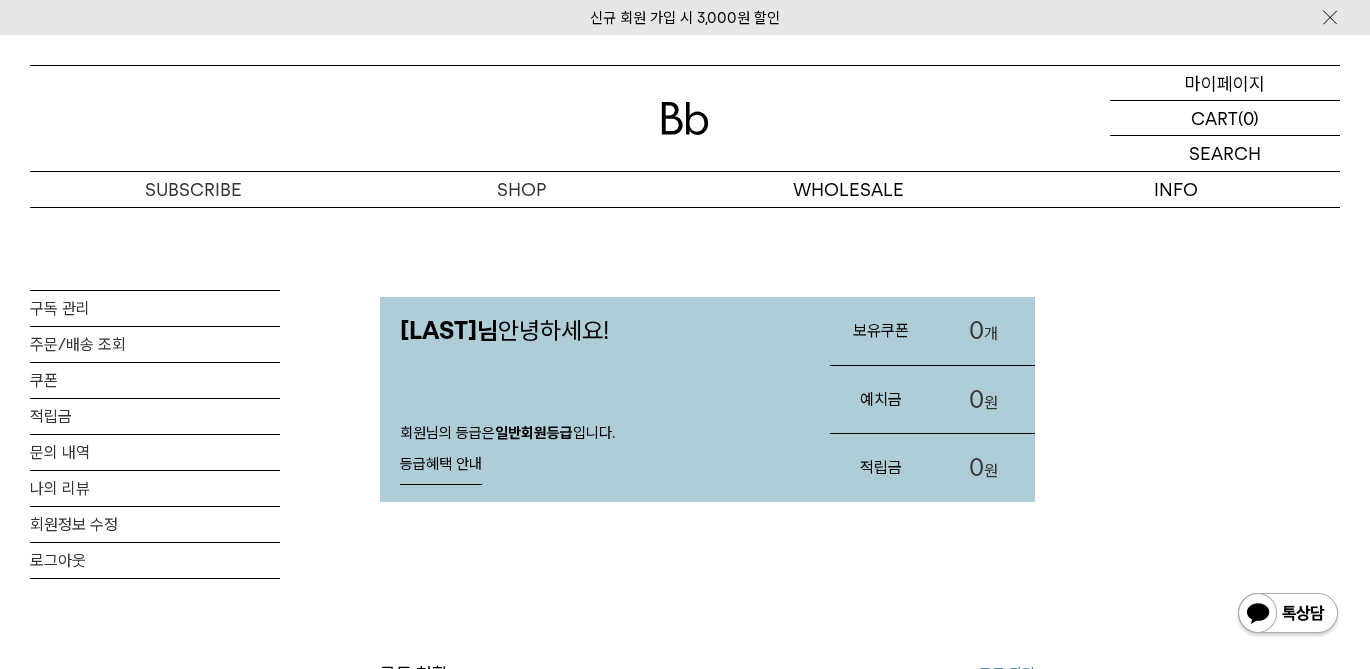 scroll, scrollTop: 0, scrollLeft: 0, axis: both 